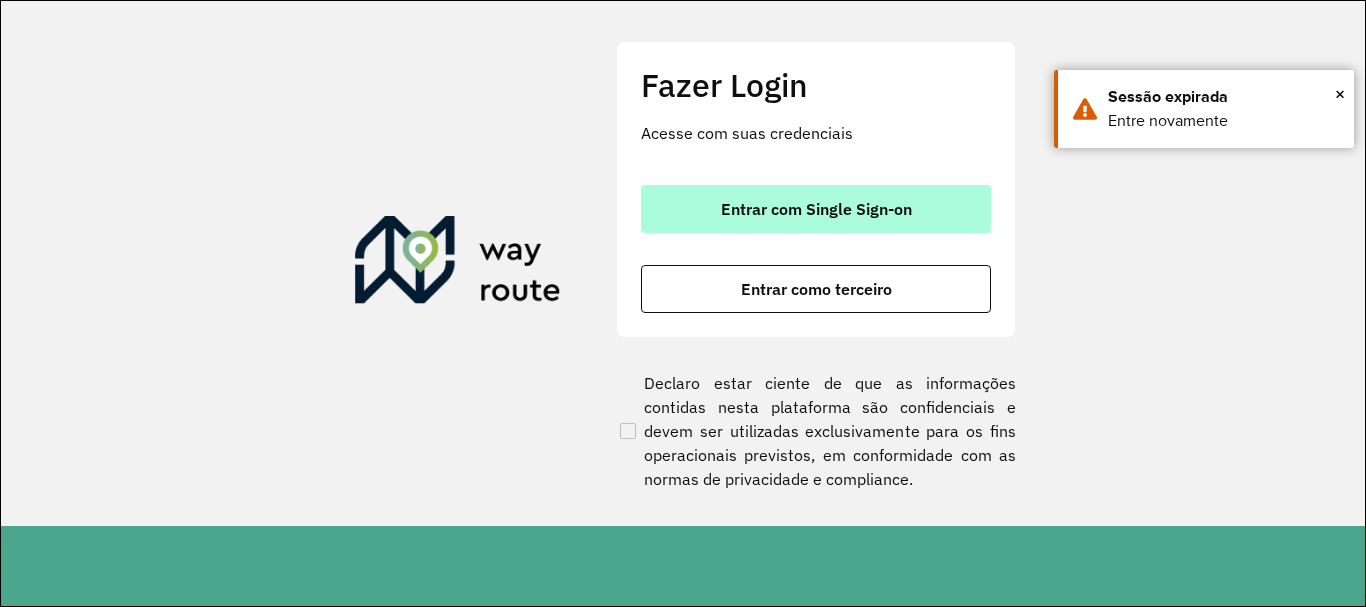 scroll, scrollTop: 0, scrollLeft: 0, axis: both 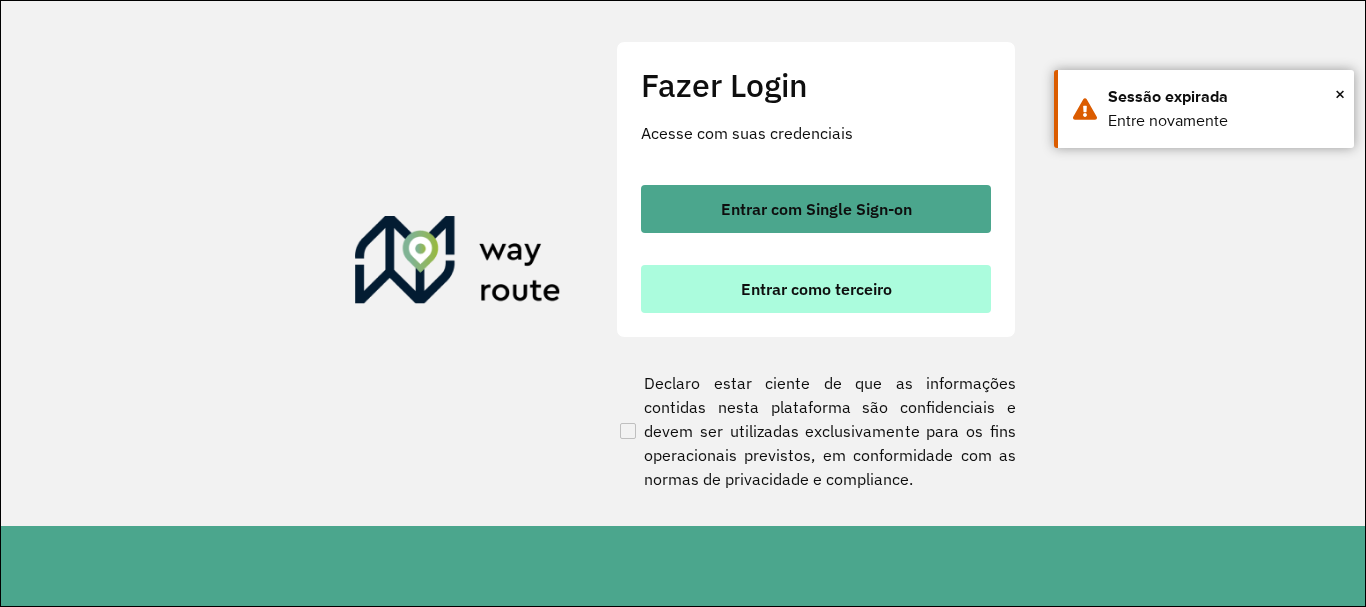 click on "Entrar como terceiro" at bounding box center [816, 289] 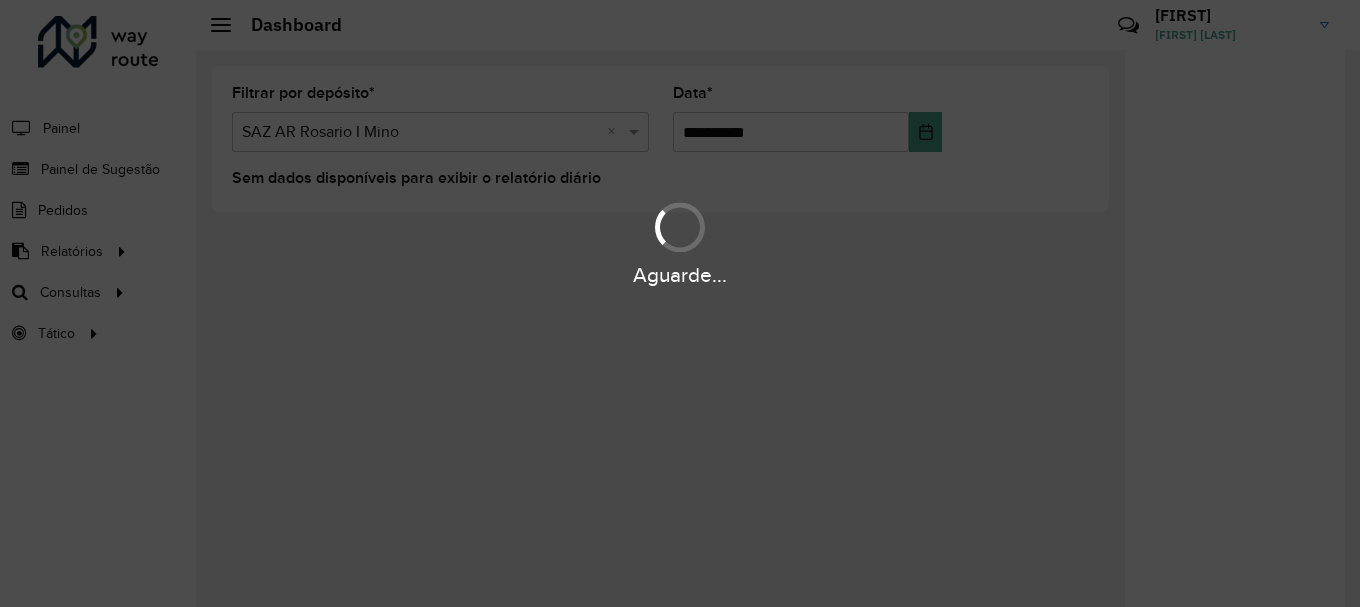 scroll, scrollTop: 0, scrollLeft: 0, axis: both 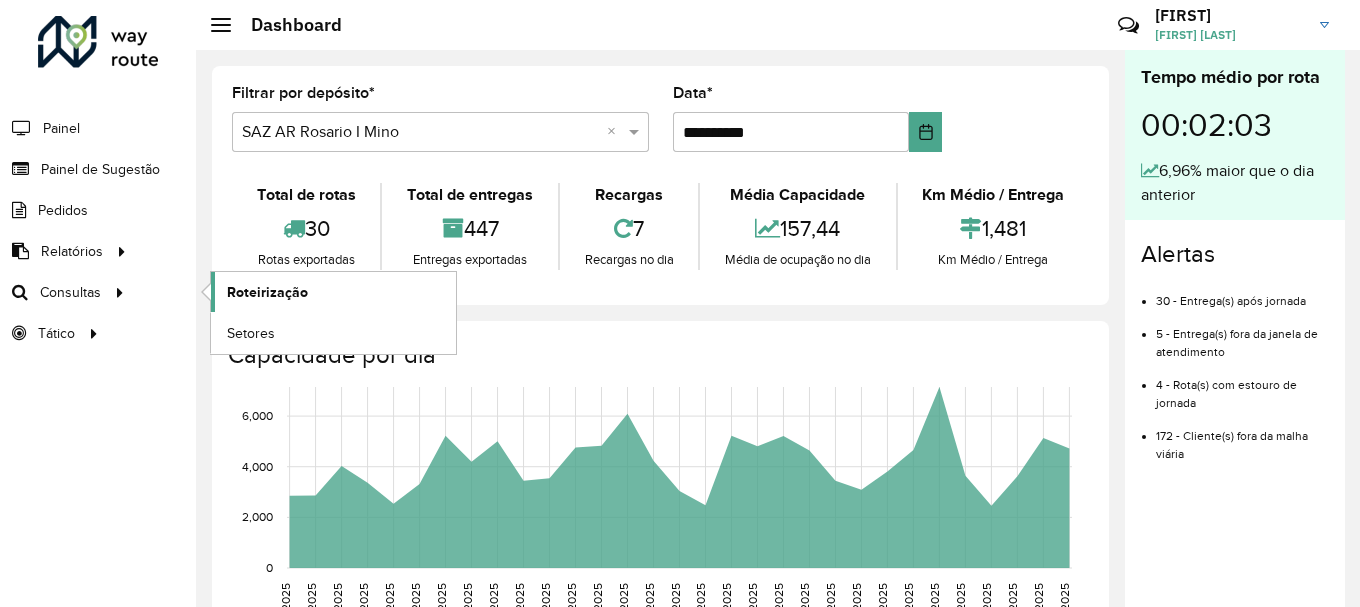 click on "Roteirização" 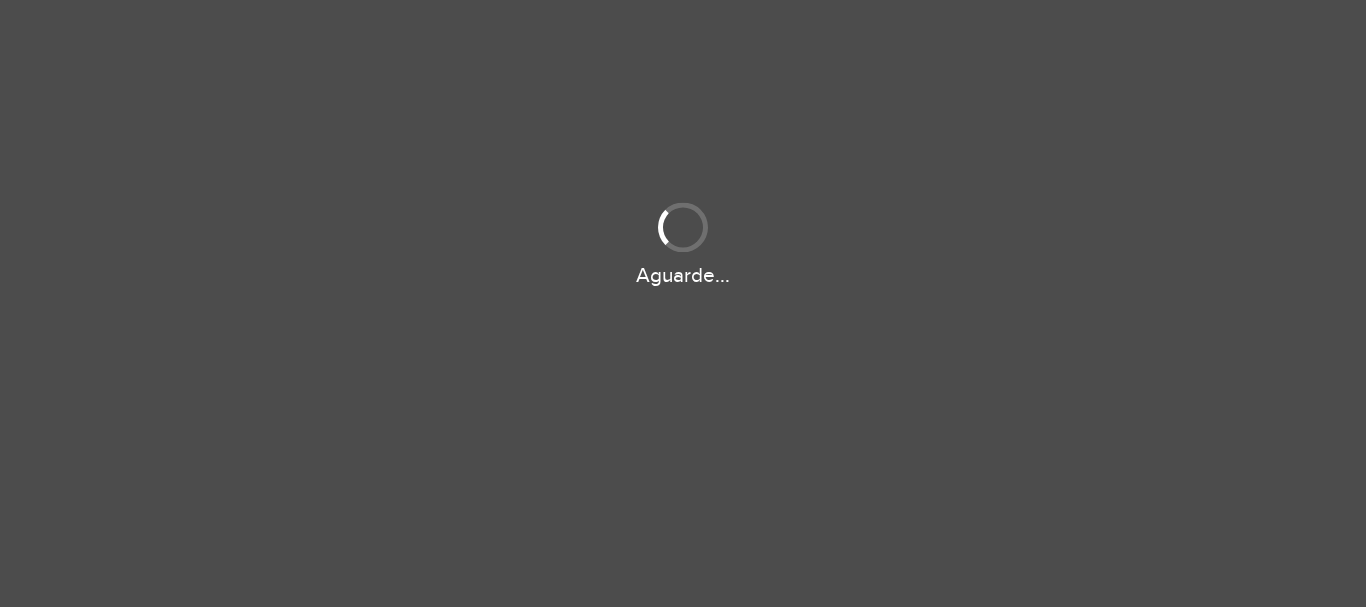scroll, scrollTop: 0, scrollLeft: 0, axis: both 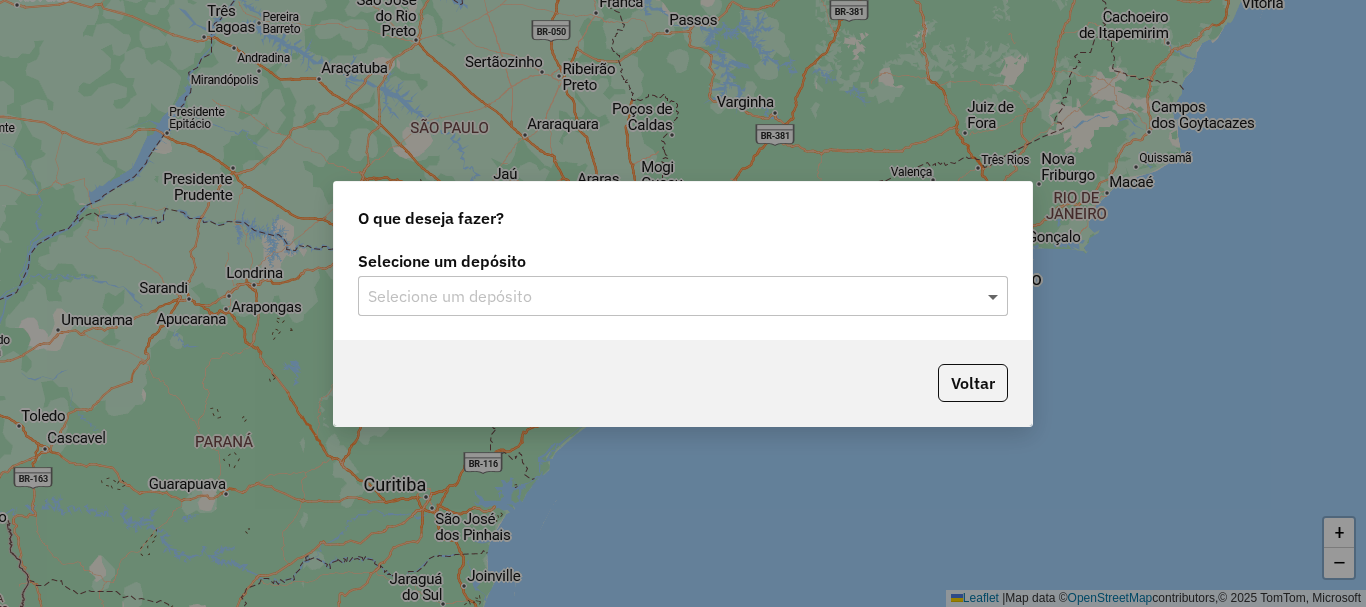 click 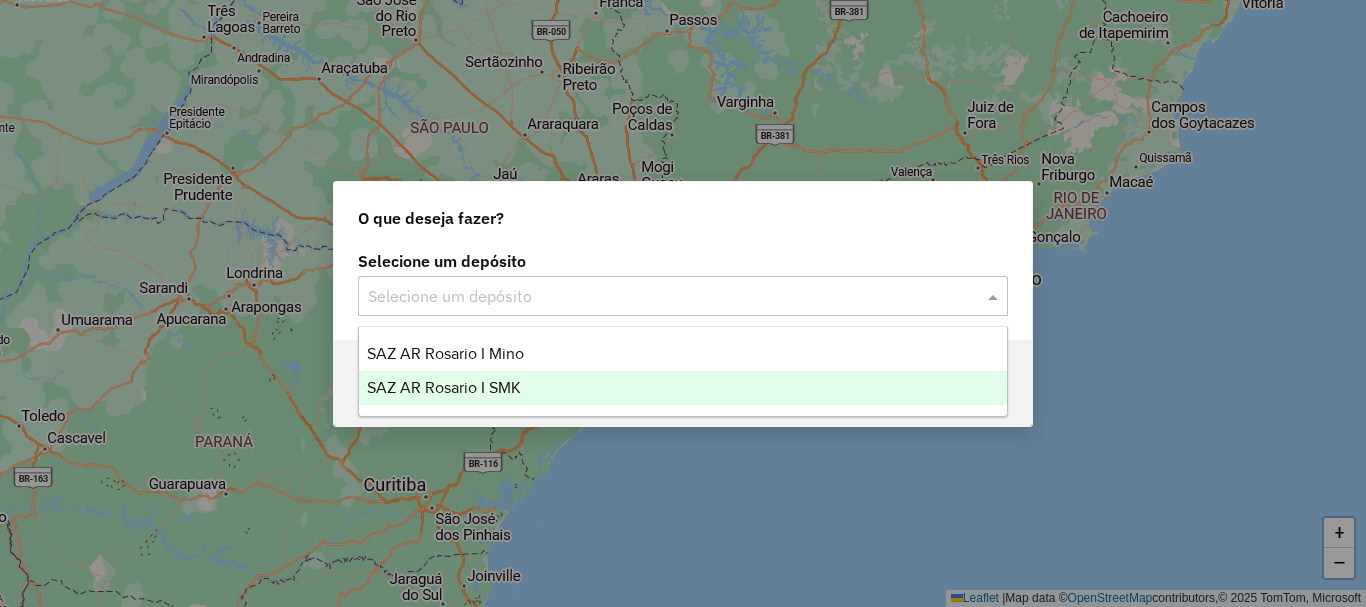 click on "SAZ AR Rosario I SMK" at bounding box center [444, 387] 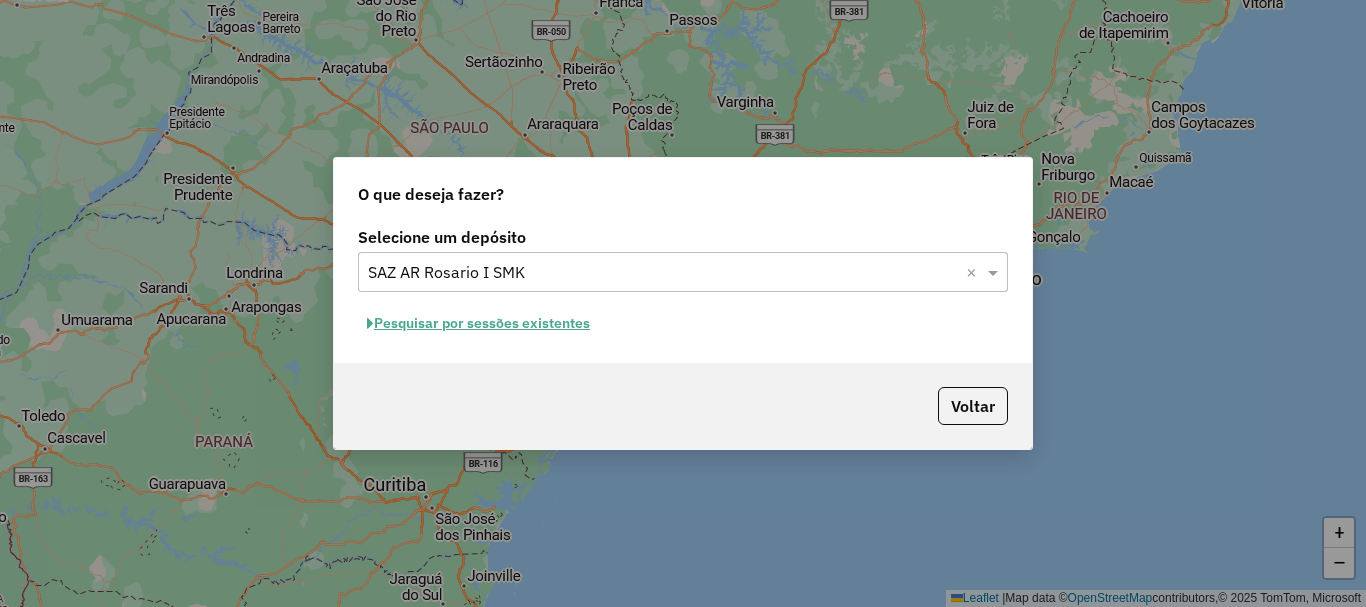 click on "Pesquisar por sessões existentes" 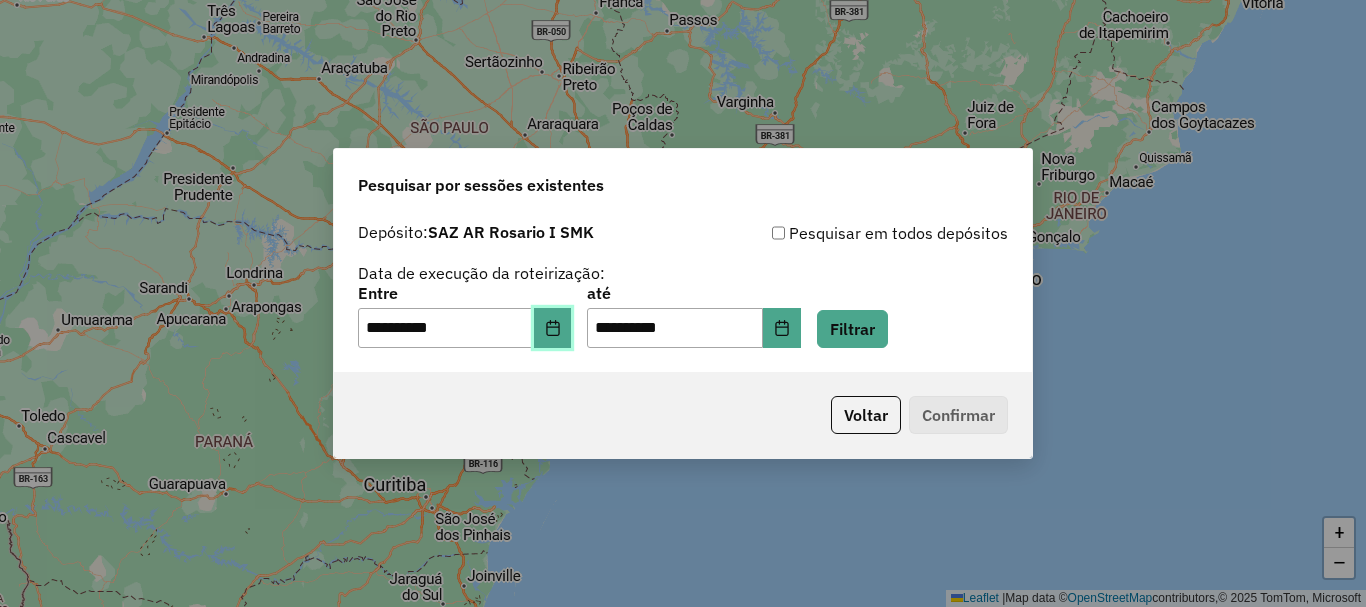 click 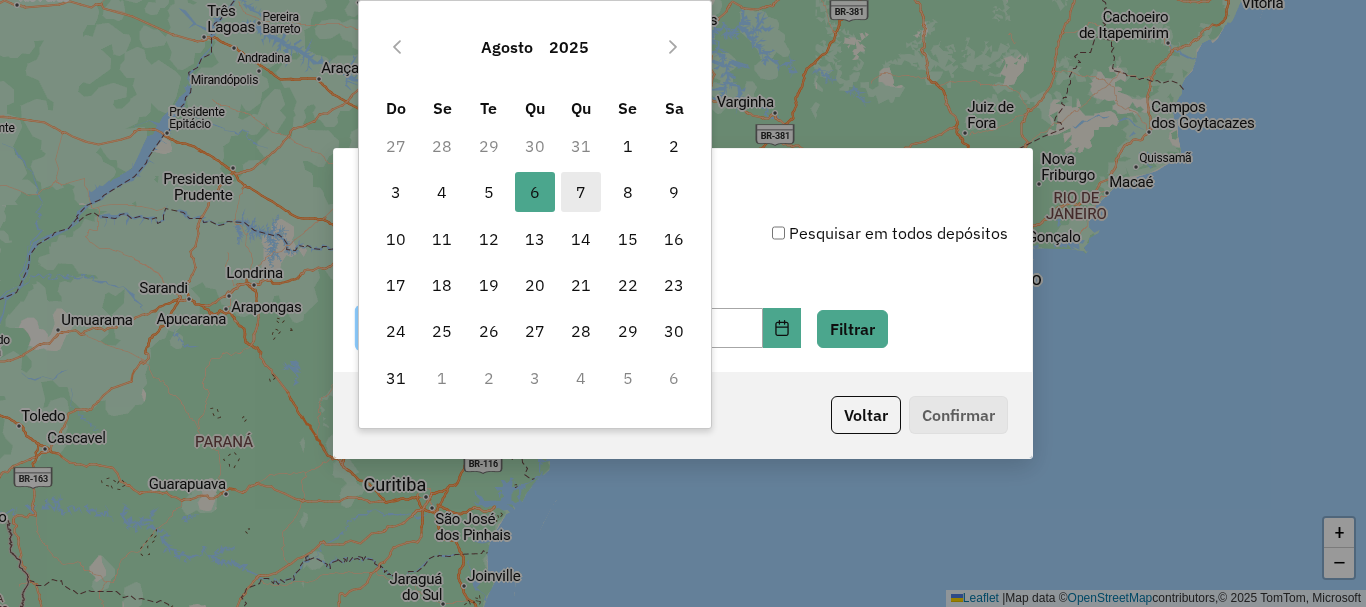 click on "7" at bounding box center [581, 192] 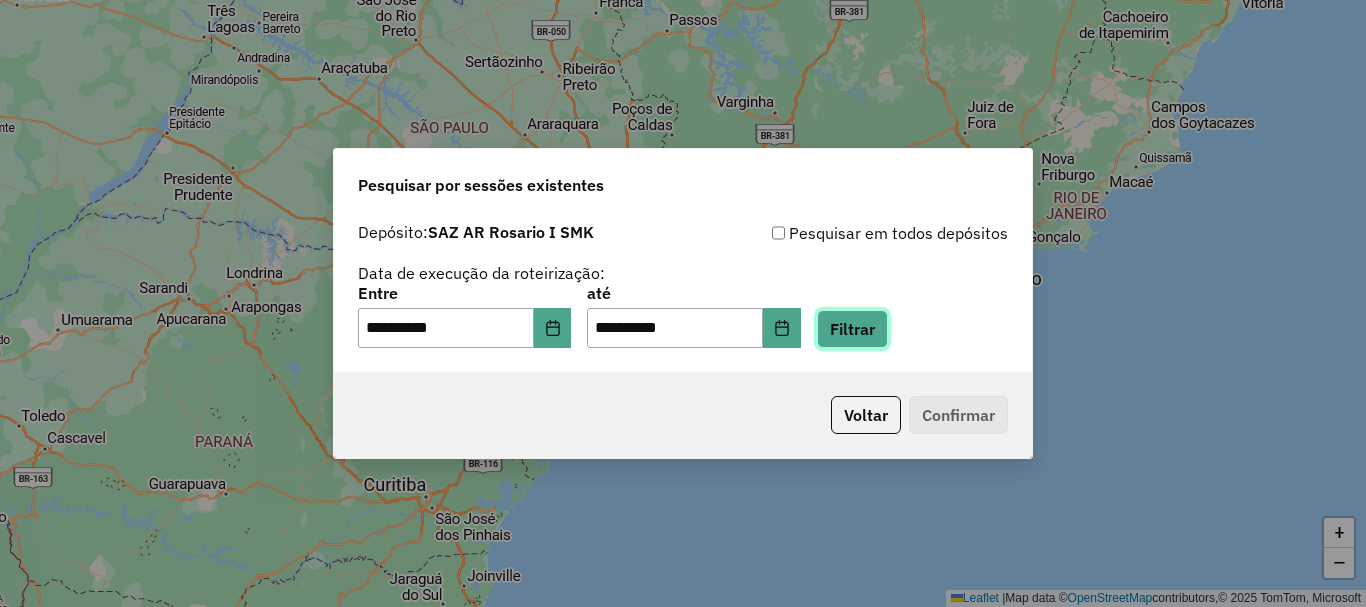 click on "Filtrar" 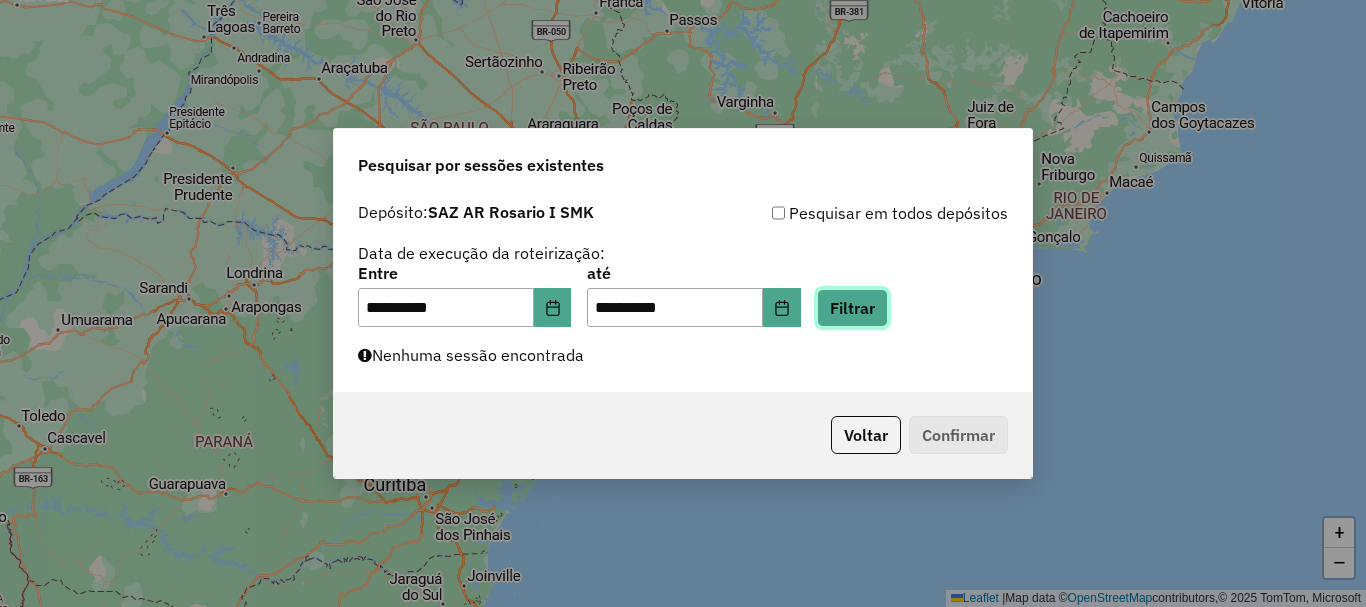 click on "Filtrar" 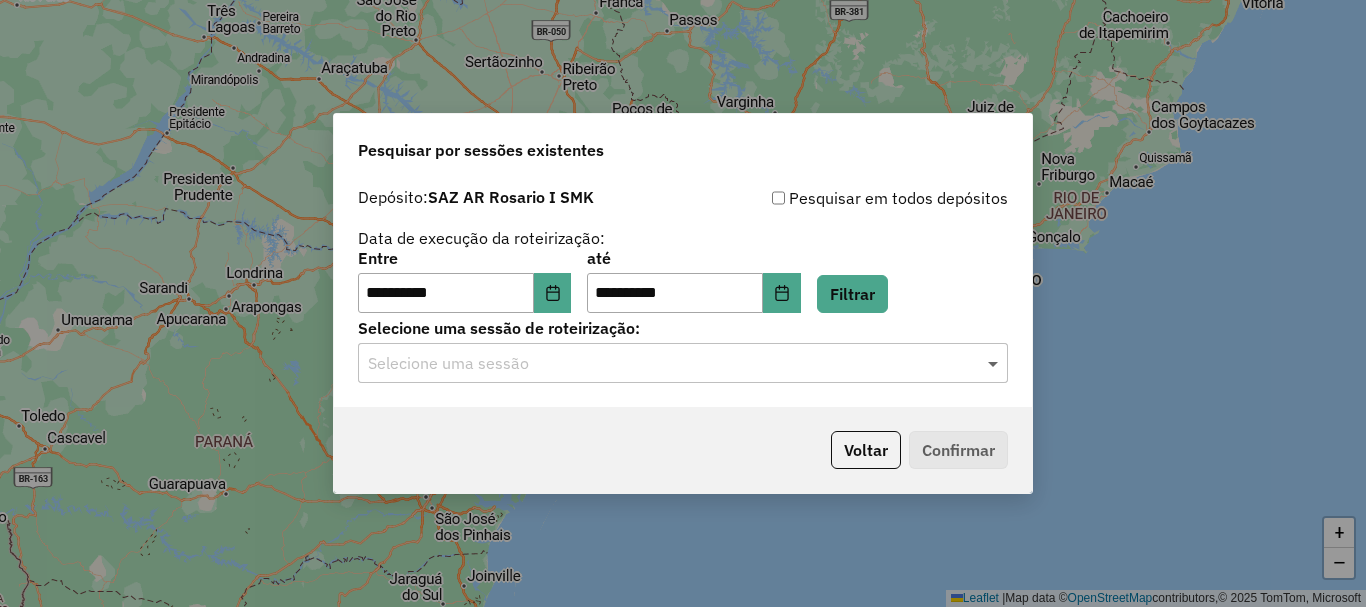 click 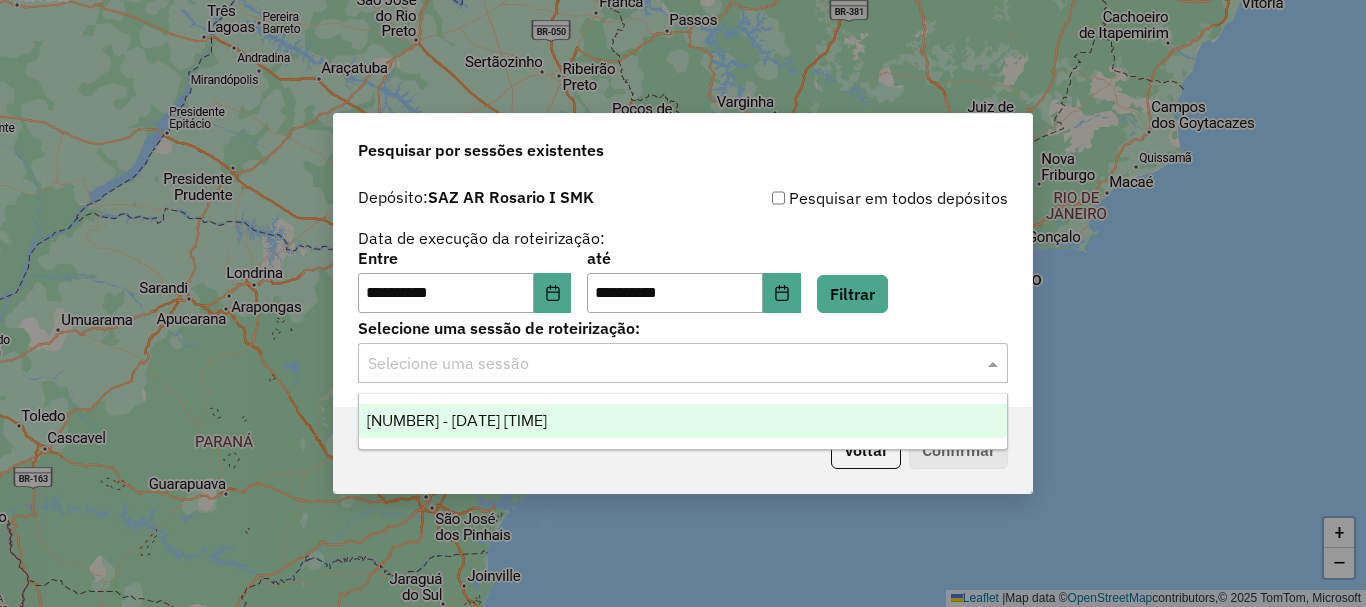click on "1224968 - 07/08/2025 14:50" at bounding box center (457, 420) 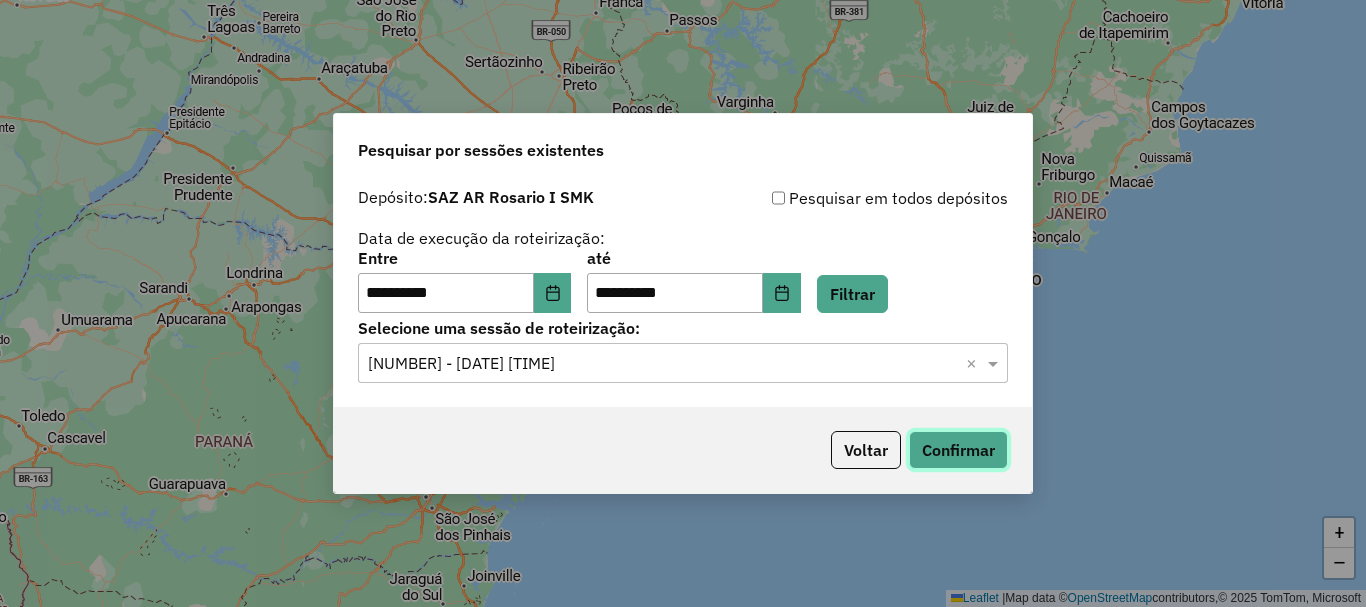 click on "Confirmar" 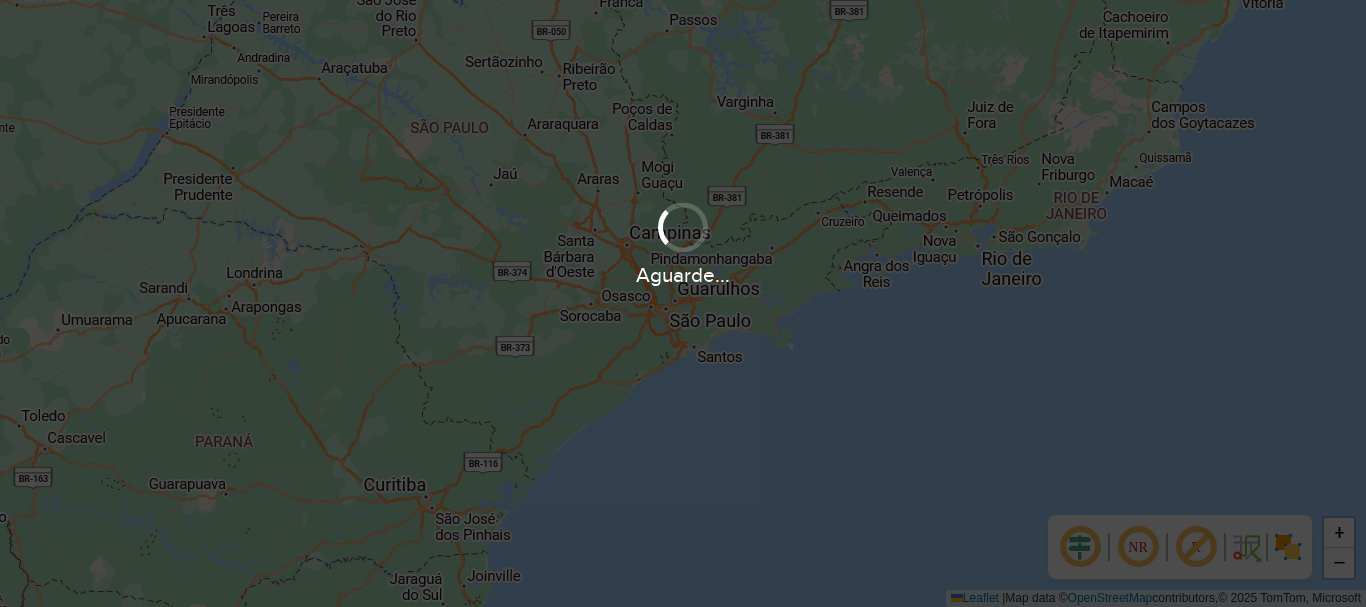 scroll, scrollTop: 0, scrollLeft: 0, axis: both 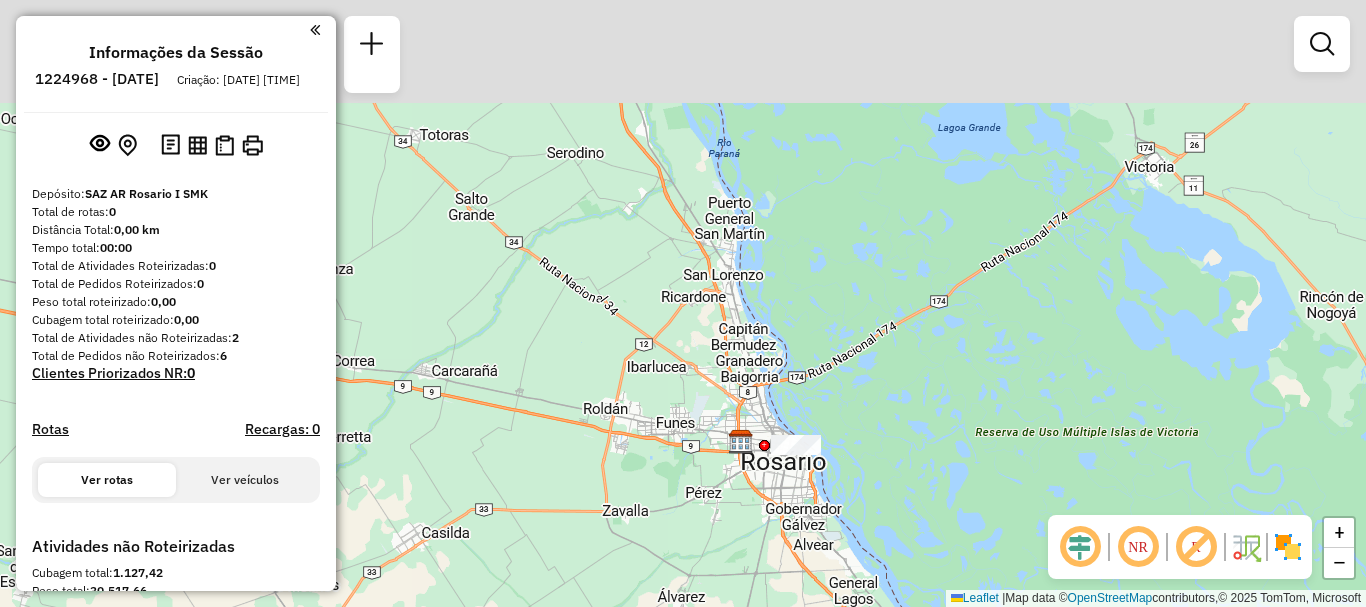 drag, startPoint x: 656, startPoint y: 287, endPoint x: 723, endPoint y: 453, distance: 179.01117 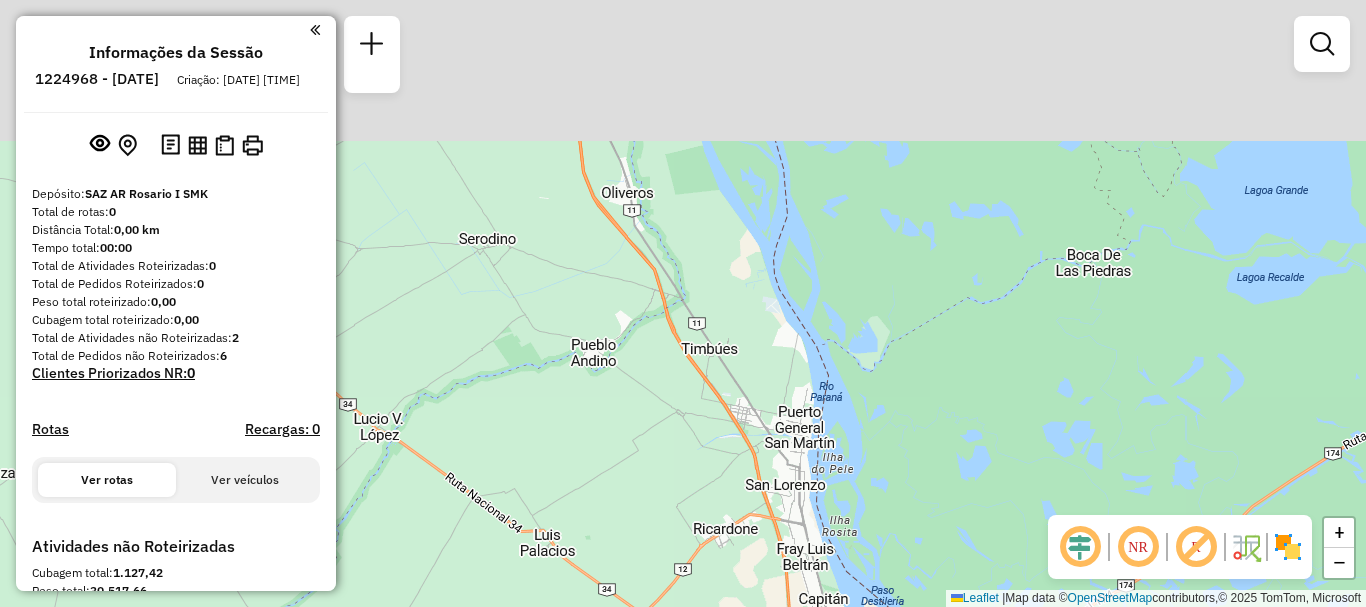 drag, startPoint x: 673, startPoint y: 384, endPoint x: 673, endPoint y: 592, distance: 208 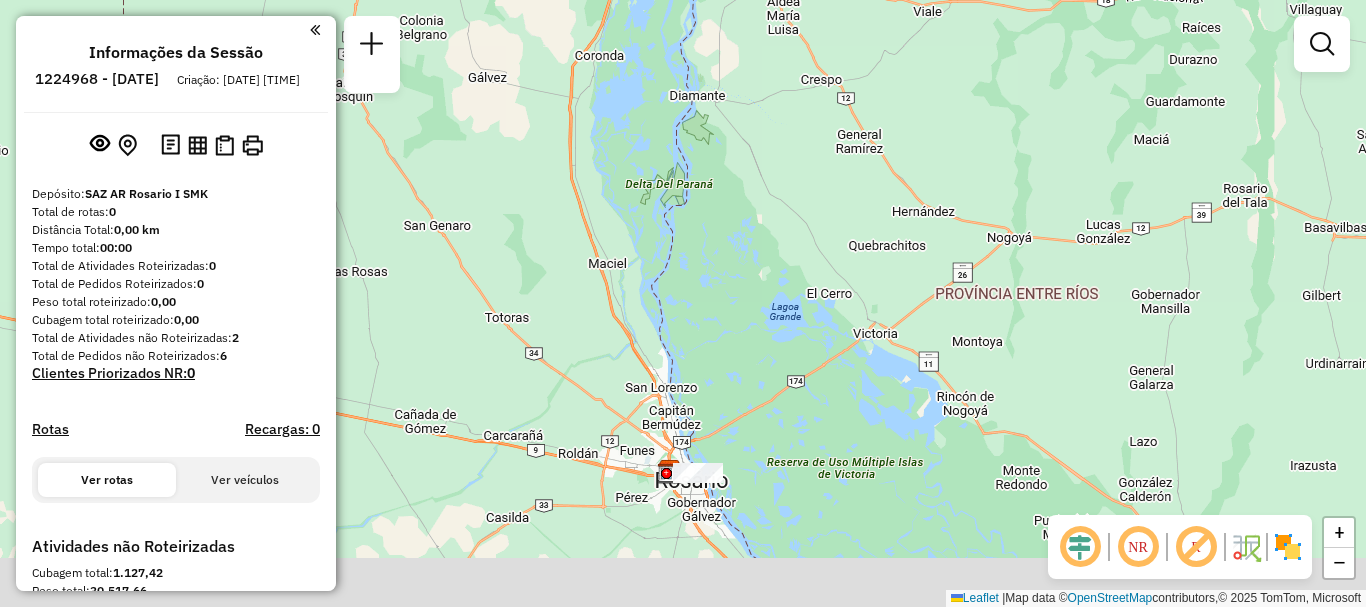 drag, startPoint x: 640, startPoint y: 380, endPoint x: 624, endPoint y: 342, distance: 41.231056 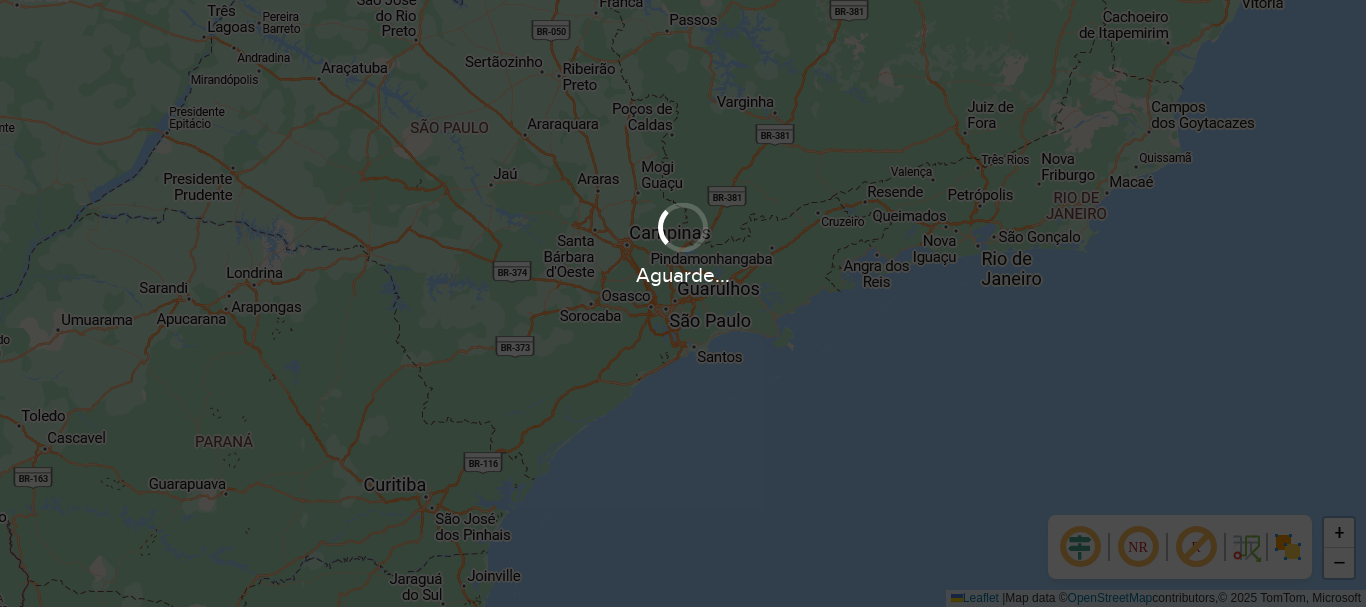 scroll, scrollTop: 0, scrollLeft: 0, axis: both 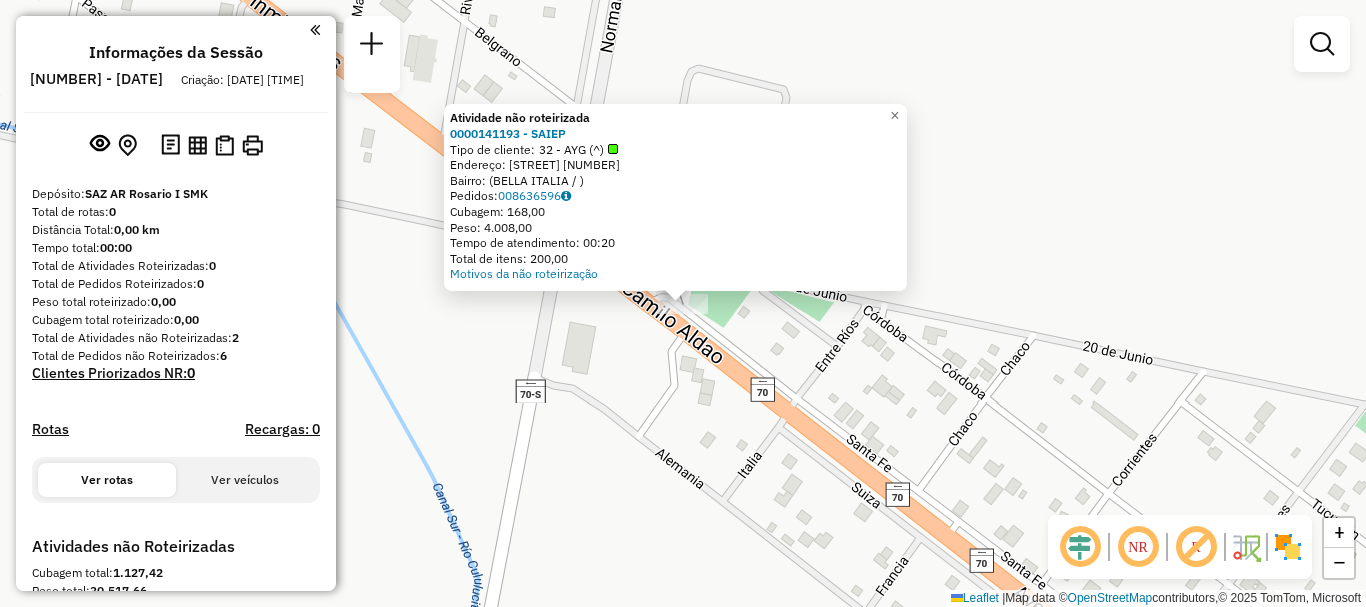 click on "Atividade não roteirizada 0000141193 - SAIEP  Tipo de cliente:   32 - AYG (^)   Endereço: RUTA PROVINCIAL 70 KM.74   Bairro:  (BELLA ITALIA / )   Pedidos:  008636596   Cubagem: 168,00   Peso: 4.008,00   Tempo de atendimento: 00:20   Total de itens: 200,00  Motivos da não roteirização × Janela de atendimento Grade de atendimento Capacidade Transportadoras Veículos Cliente Pedidos  Rotas Selecione os dias de semana para filtrar as janelas de atendimento  Seg   Ter   Qua   Qui   Sex   Sáb   Dom  Informe o período da janela de atendimento: De: Até:  Filtrar exatamente a janela do cliente  Considerar janela de atendimento padrão  Selecione os dias de semana para filtrar as grades de atendimento  Seg   Ter   Qua   Qui   Sex   Sáb   Dom   Considerar clientes sem dia de atendimento cadastrado  Clientes fora do dia de atendimento selecionado Filtrar as atividades entre os valores definidos abaixo:  Peso mínimo:   Peso máximo:   Cubagem mínima:   Cubagem máxima:   De:   Até:   De:   Até:  Veículo: +" 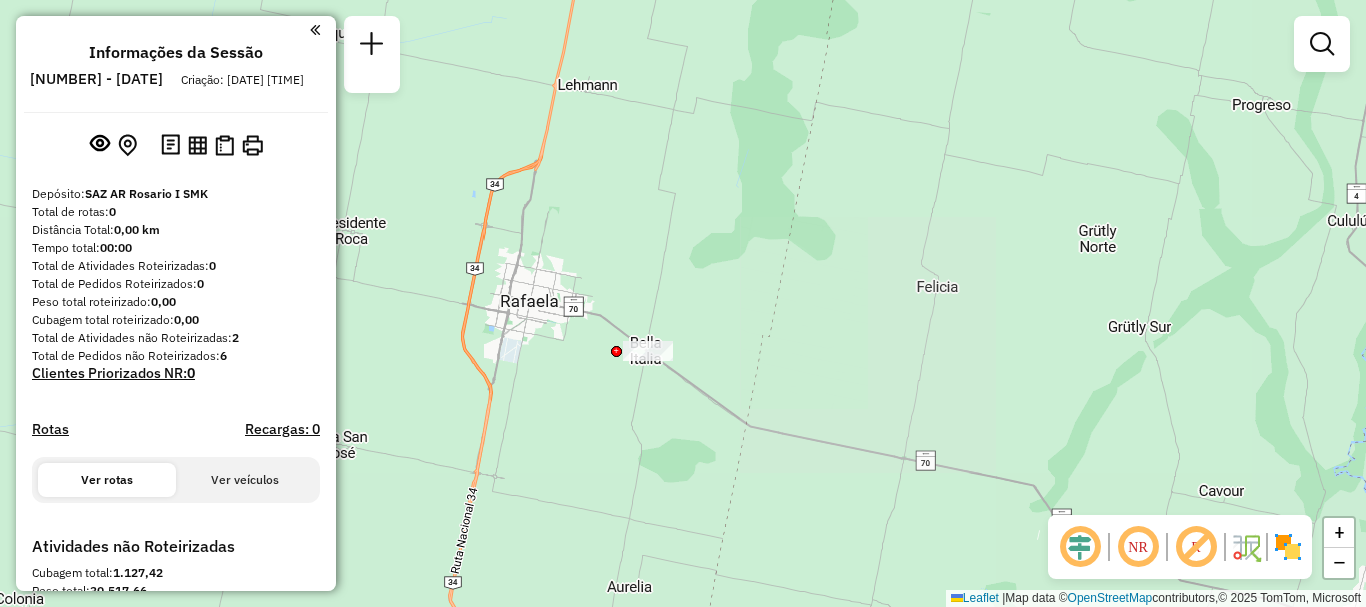 drag, startPoint x: 742, startPoint y: 437, endPoint x: 468, endPoint y: 143, distance: 401.88556 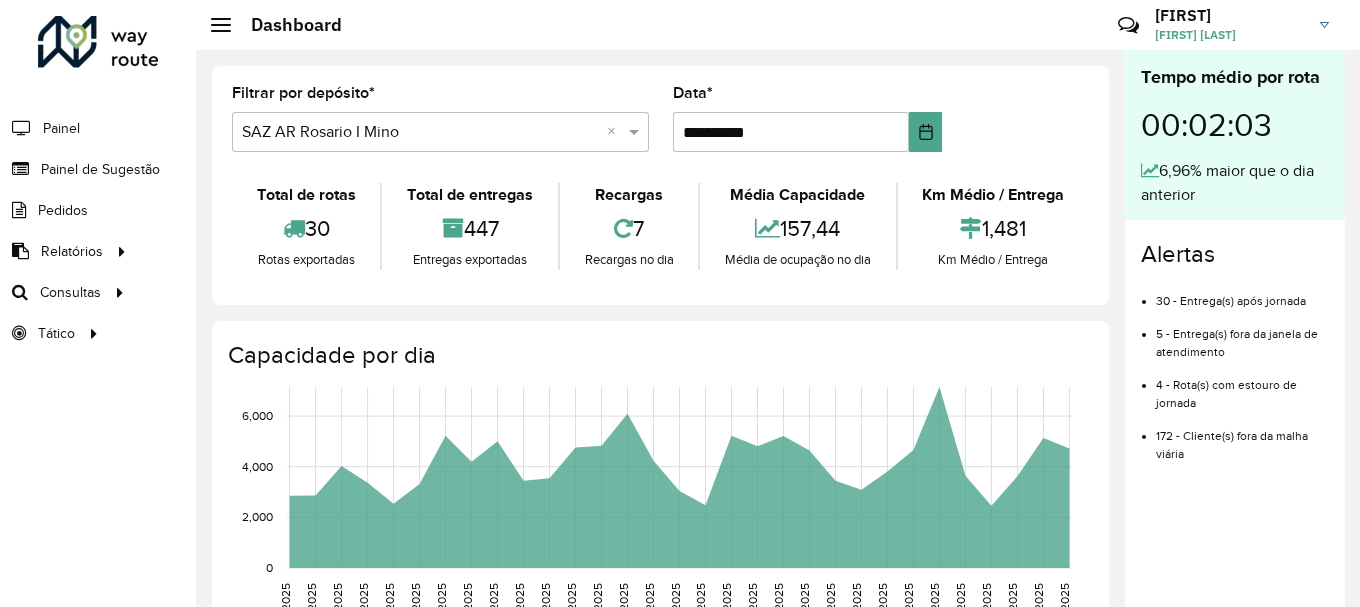scroll, scrollTop: 0, scrollLeft: 0, axis: both 